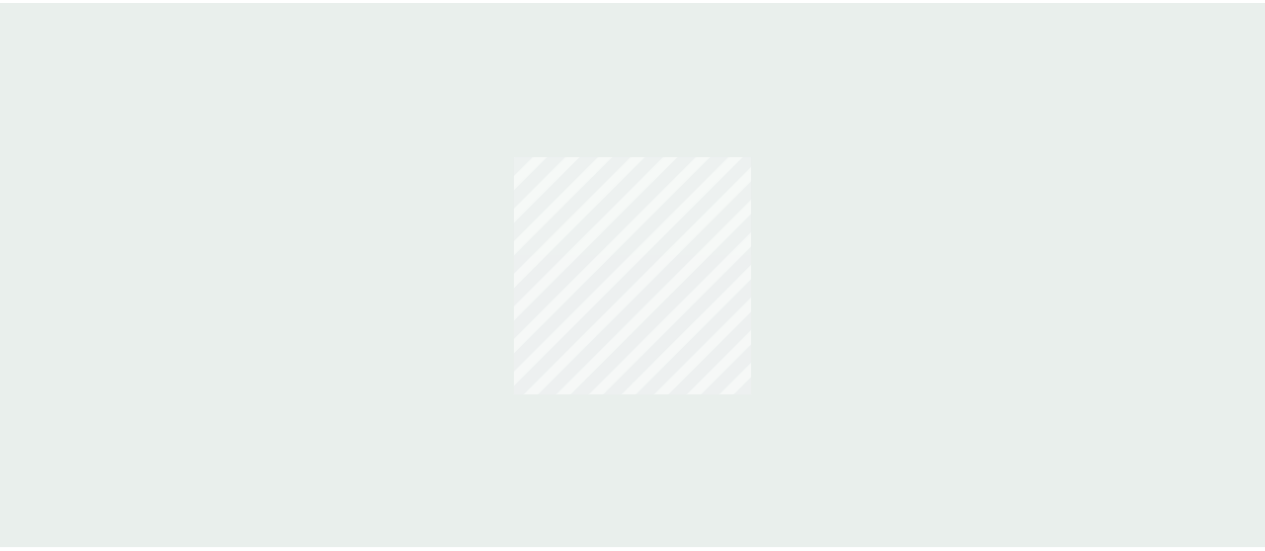 scroll, scrollTop: 0, scrollLeft: 0, axis: both 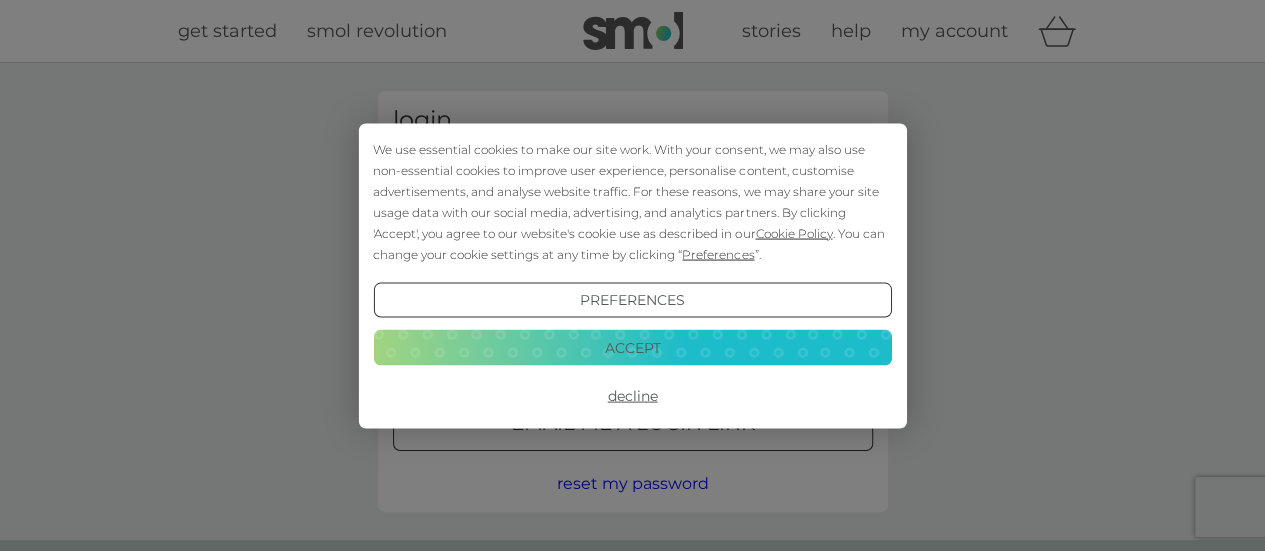 click on "Accept" at bounding box center [632, 348] 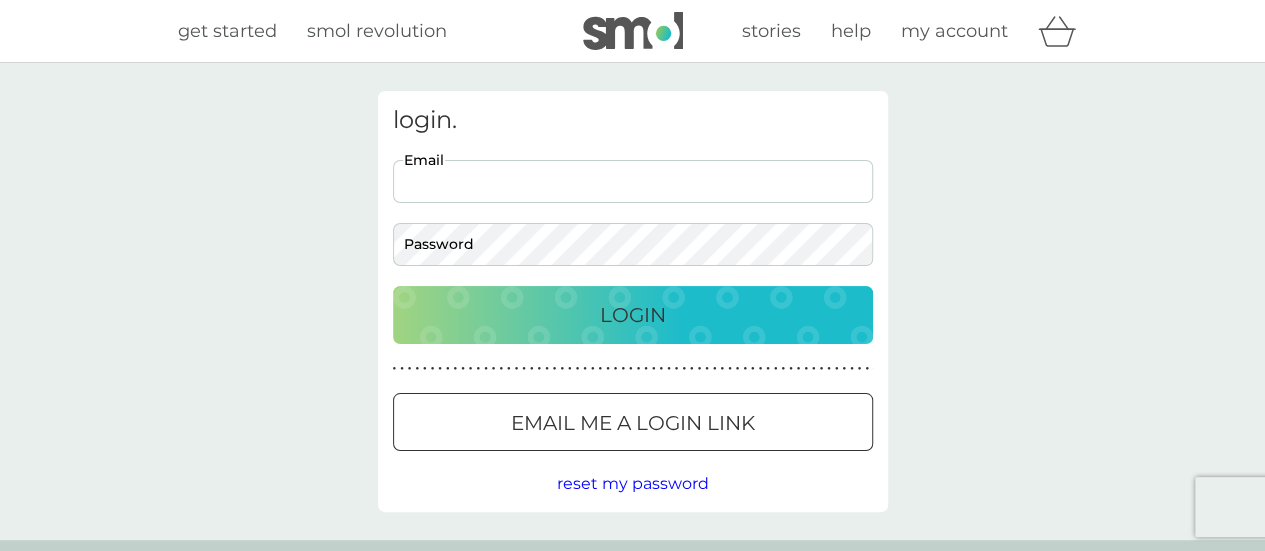 click on "Email" at bounding box center (633, 181) 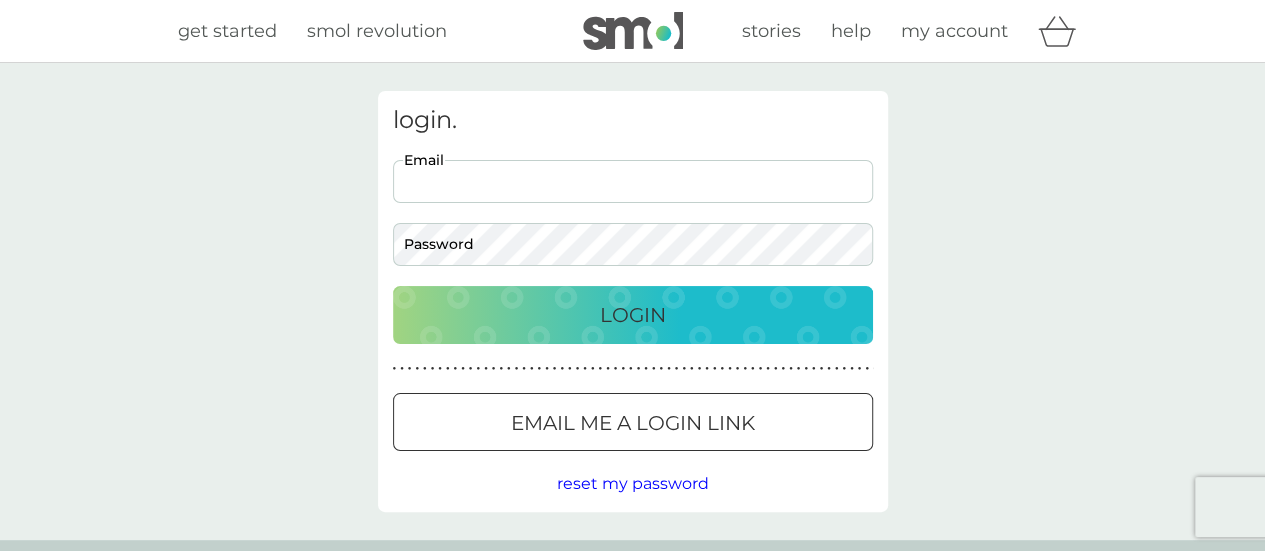type on "marisaaitken52@gmail.com" 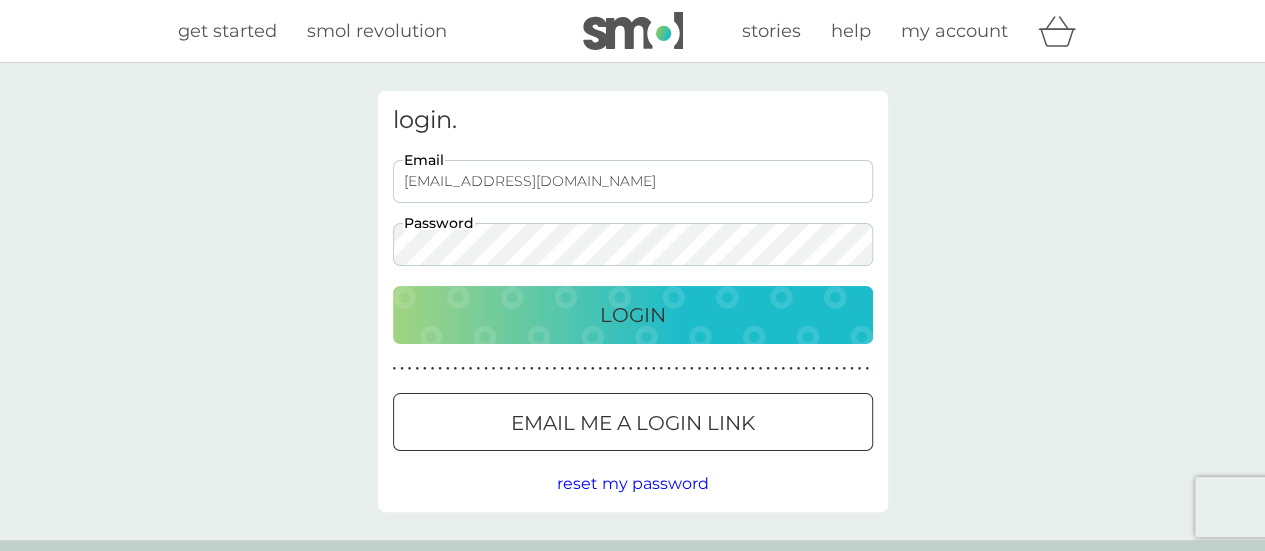 click on "Login" at bounding box center (633, 315) 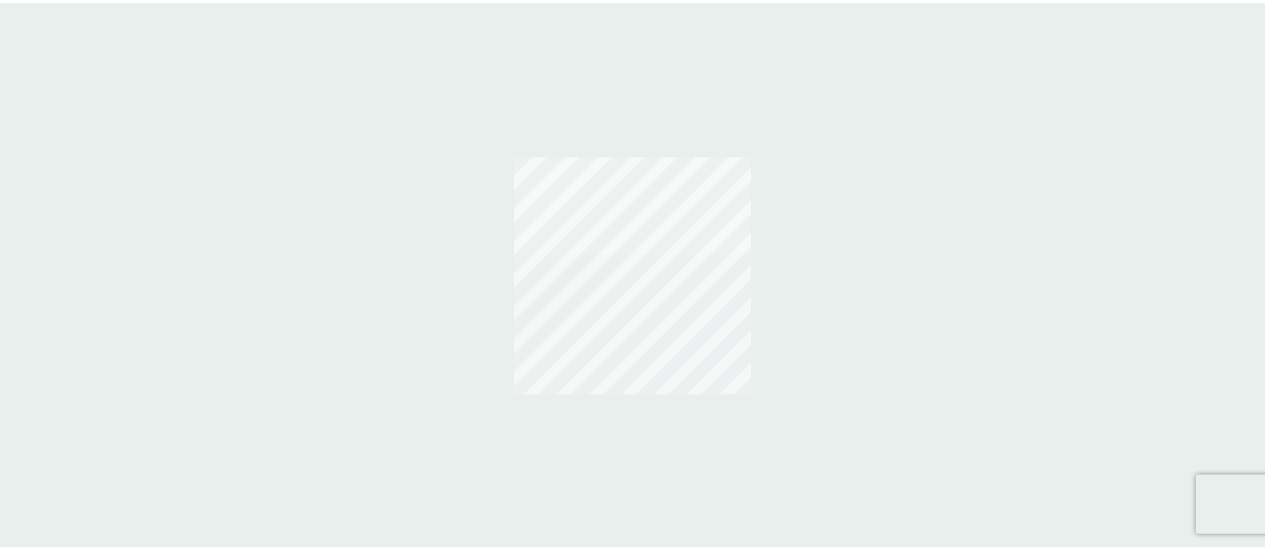 scroll, scrollTop: 0, scrollLeft: 0, axis: both 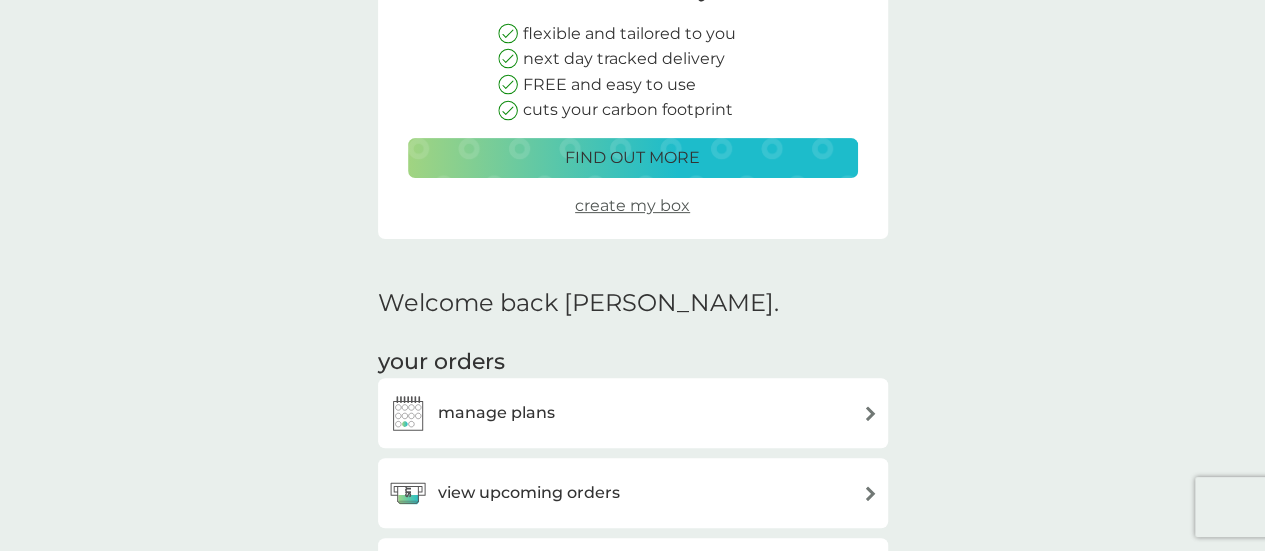 click on "find out more" at bounding box center (632, 158) 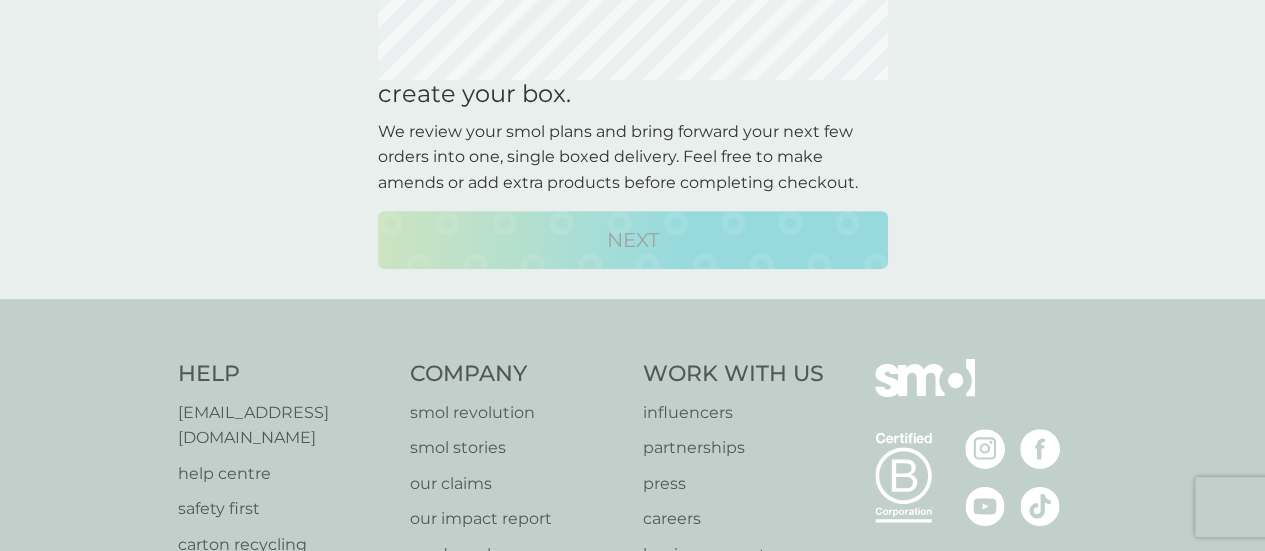 scroll, scrollTop: 0, scrollLeft: 0, axis: both 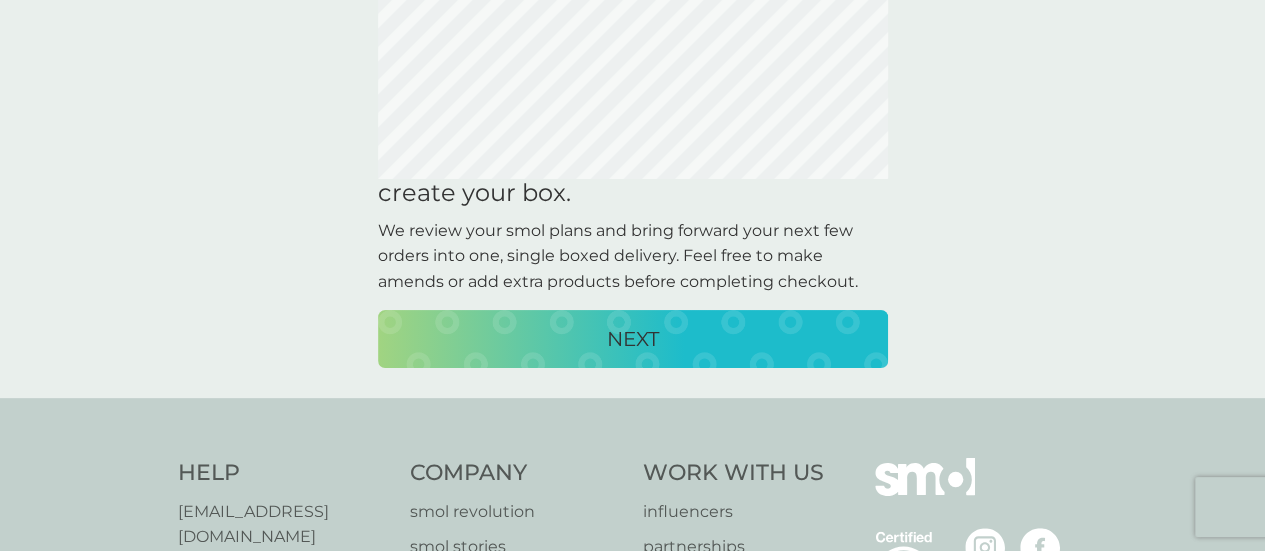 click on "NEXT" at bounding box center [633, 339] 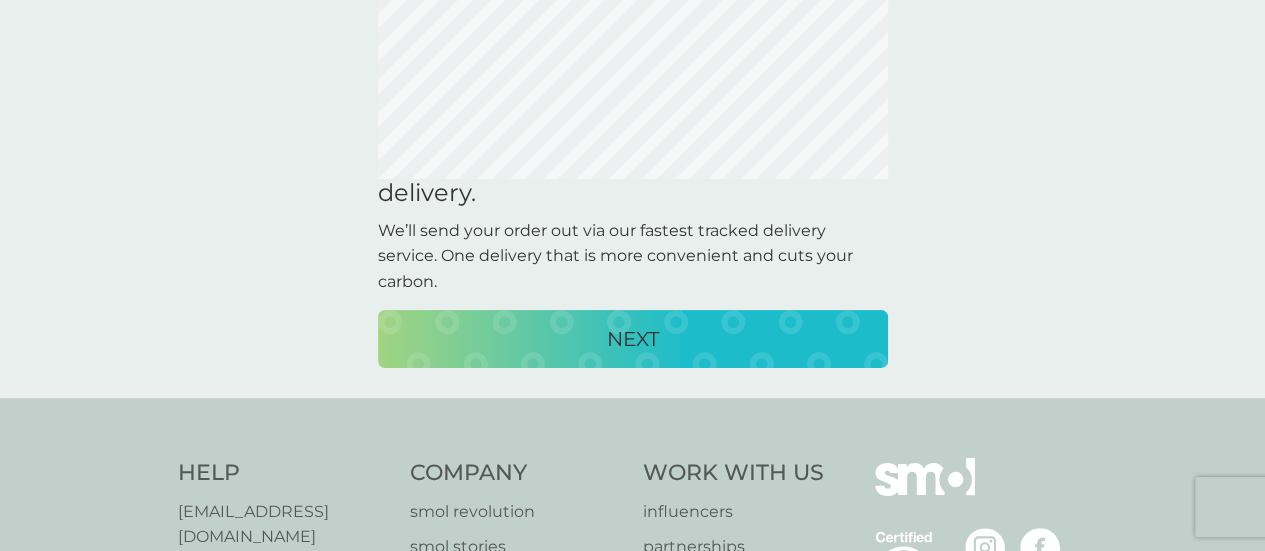 click on "NEXT" at bounding box center [633, 339] 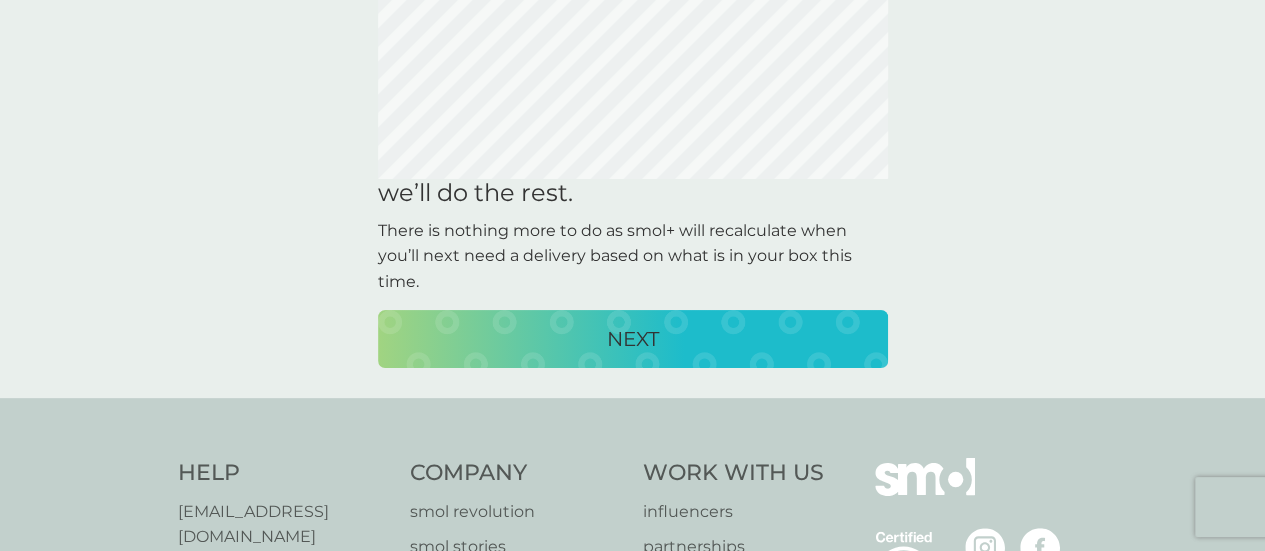 click on "NEXT" at bounding box center (633, 339) 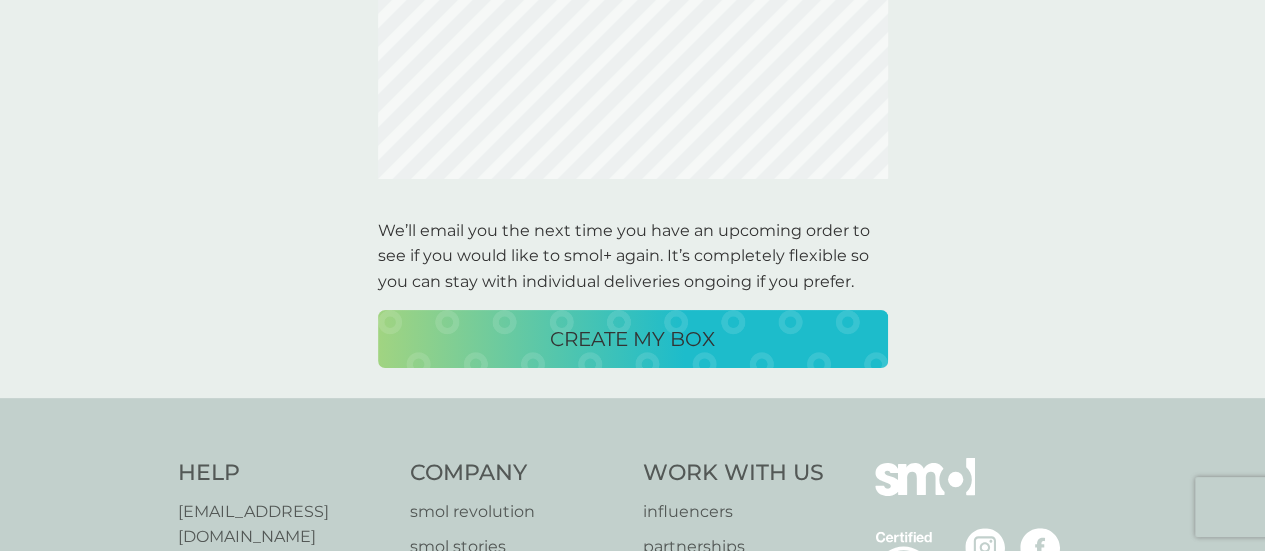 click on "CREATE MY BOX" at bounding box center [632, 339] 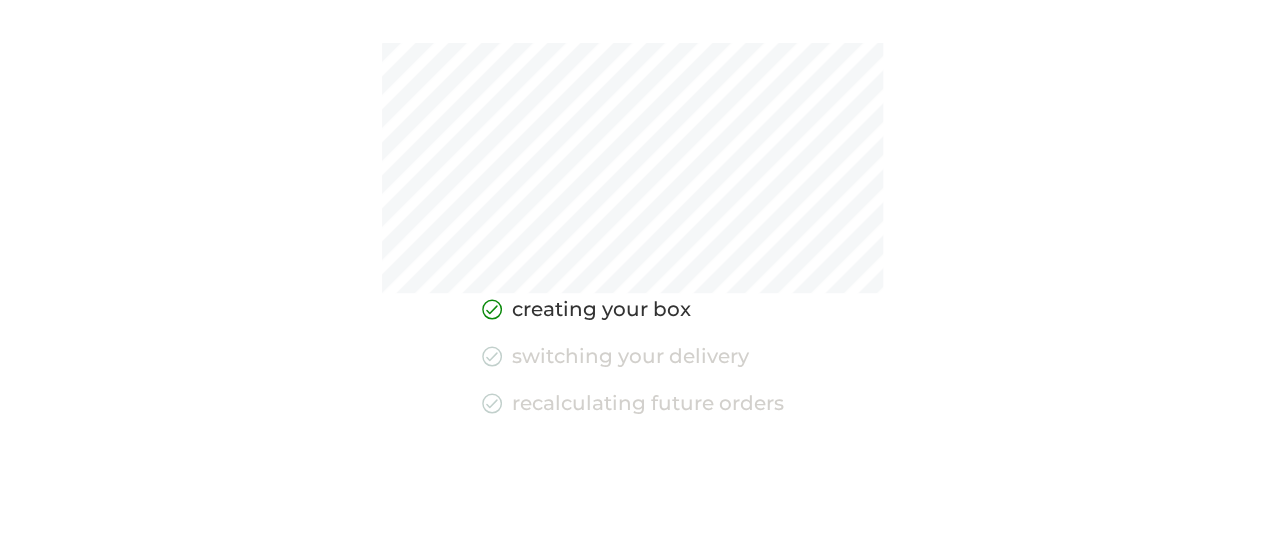 scroll, scrollTop: 0, scrollLeft: 0, axis: both 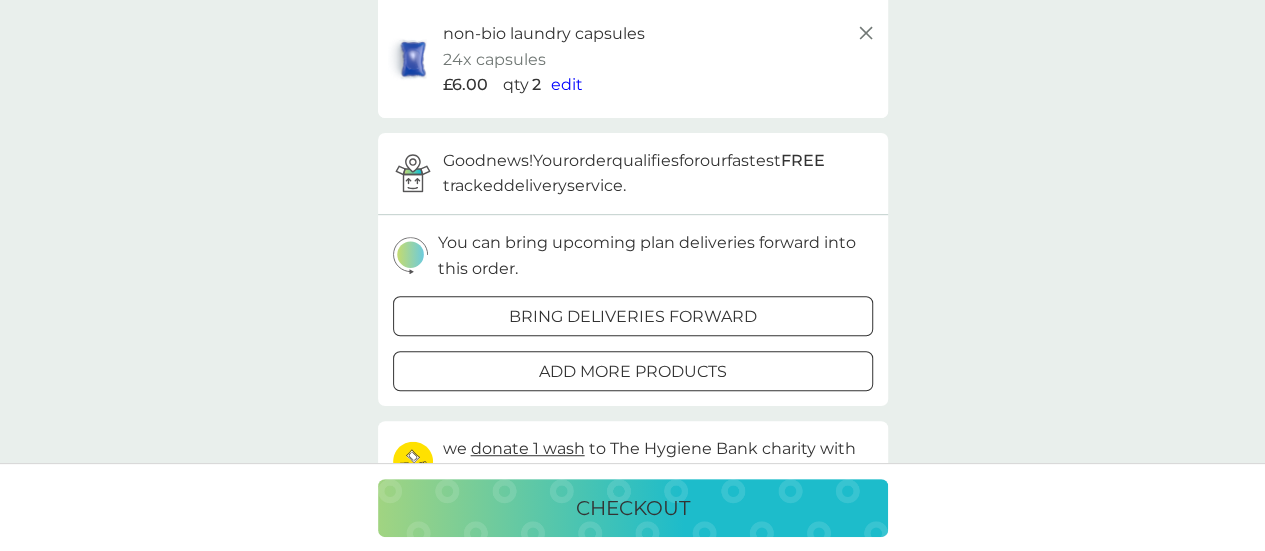 click on "add more products" at bounding box center [633, 372] 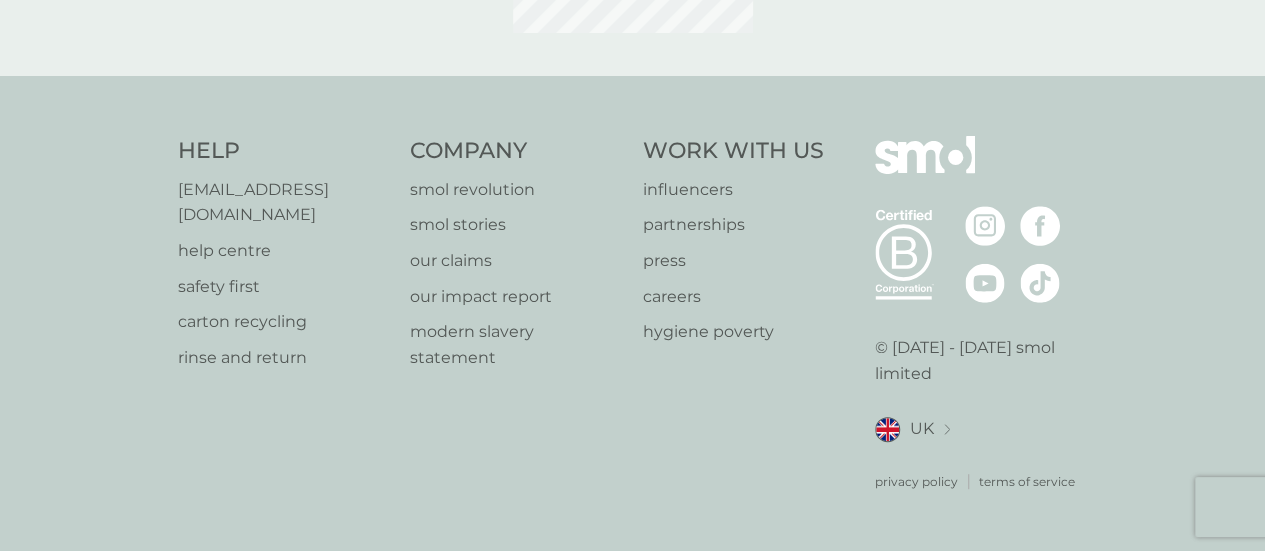 scroll, scrollTop: 0, scrollLeft: 0, axis: both 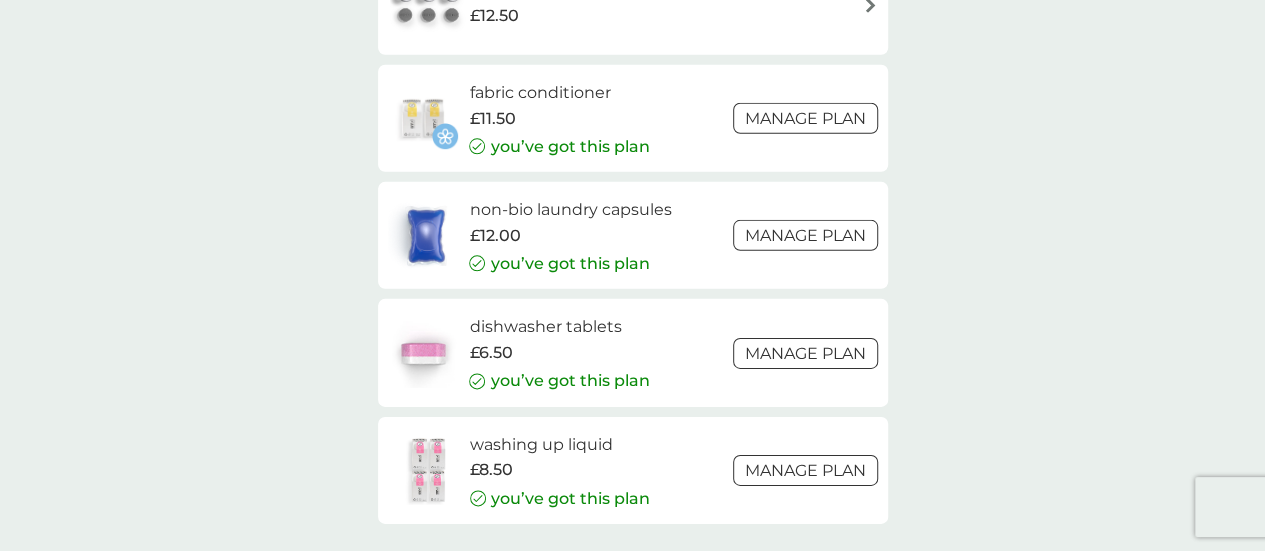 click on "Manage plan" at bounding box center (805, 118) 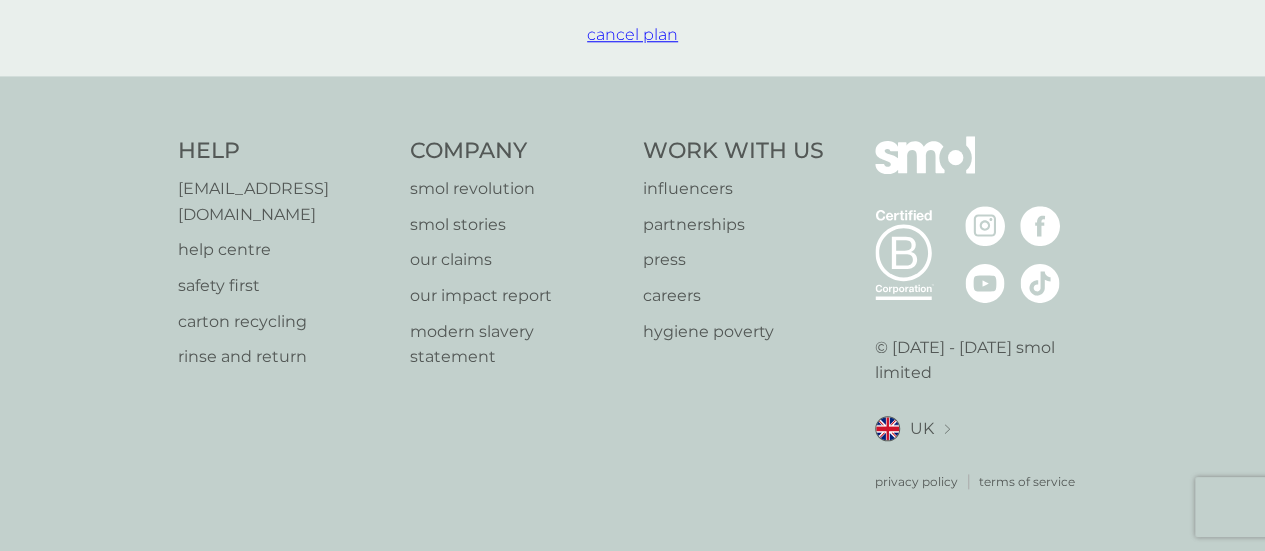 scroll, scrollTop: 0, scrollLeft: 0, axis: both 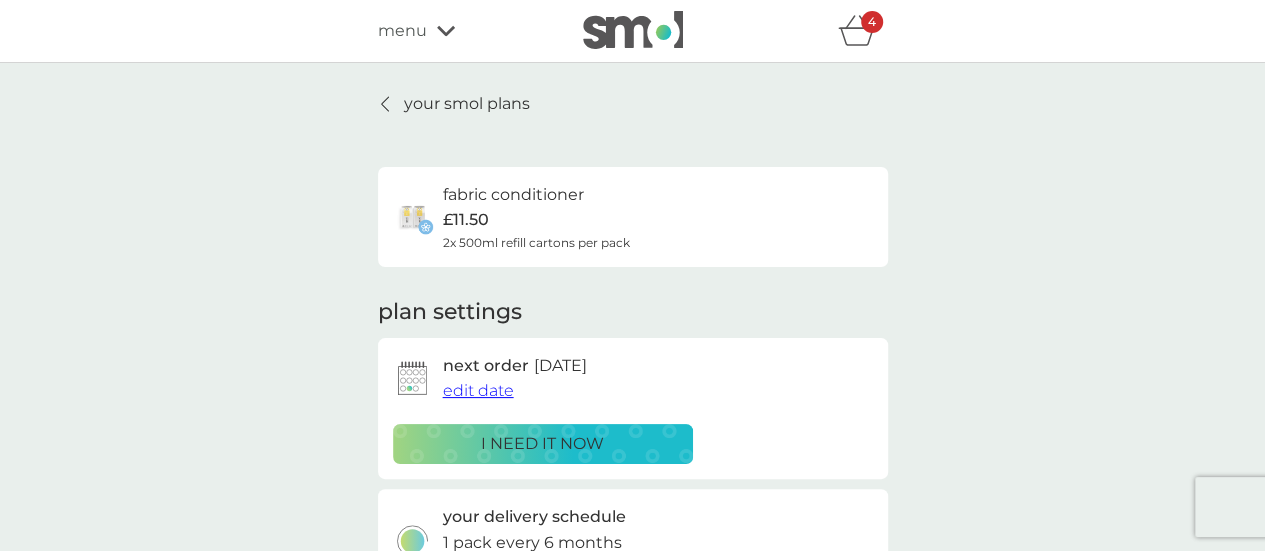 click on "your smol plans" at bounding box center [467, 104] 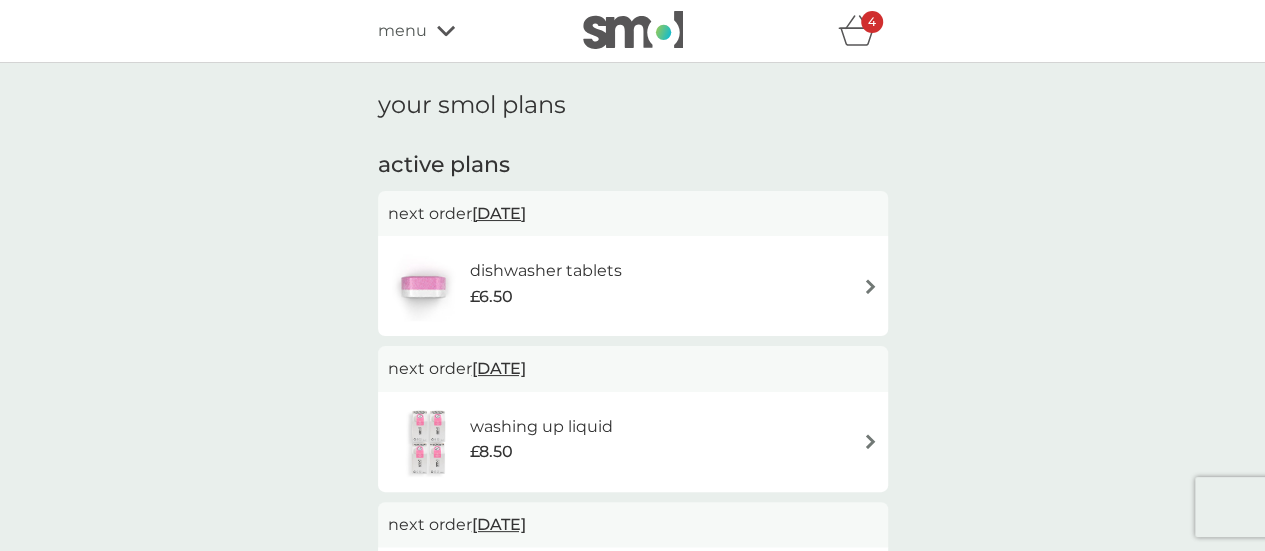 click 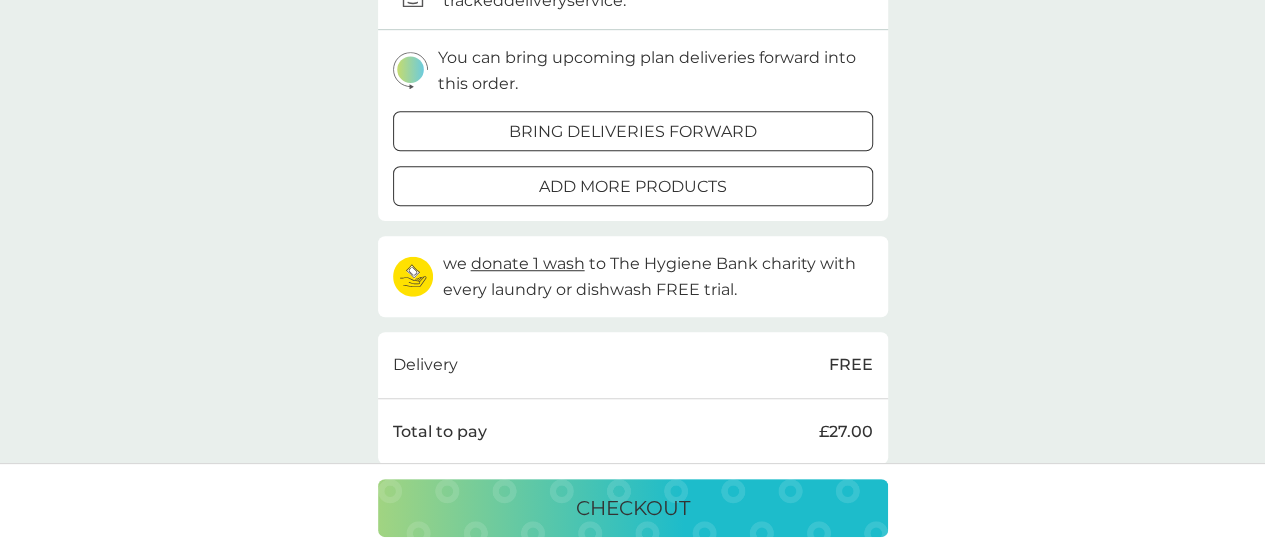 scroll, scrollTop: 583, scrollLeft: 0, axis: vertical 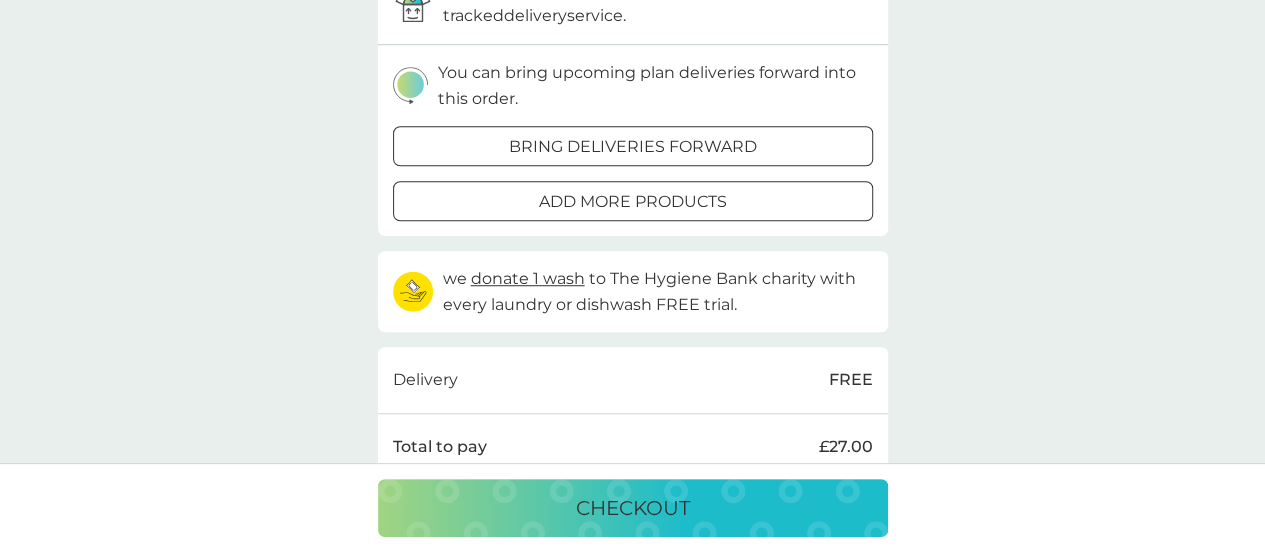click on "bring deliveries forward" at bounding box center [633, 147] 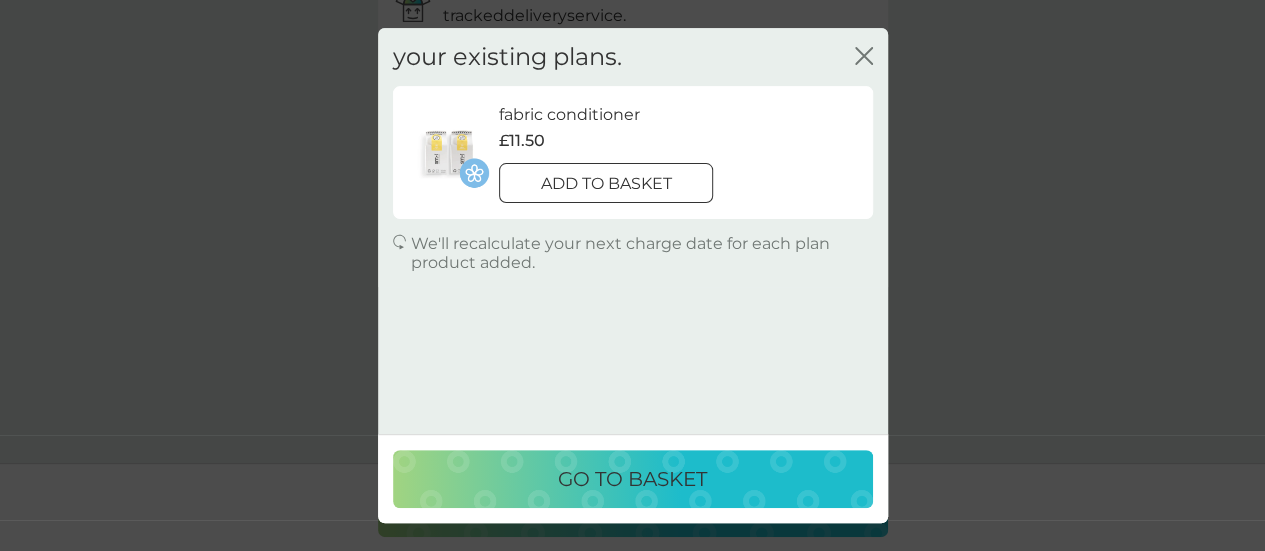 click on "go to basket" at bounding box center (632, 479) 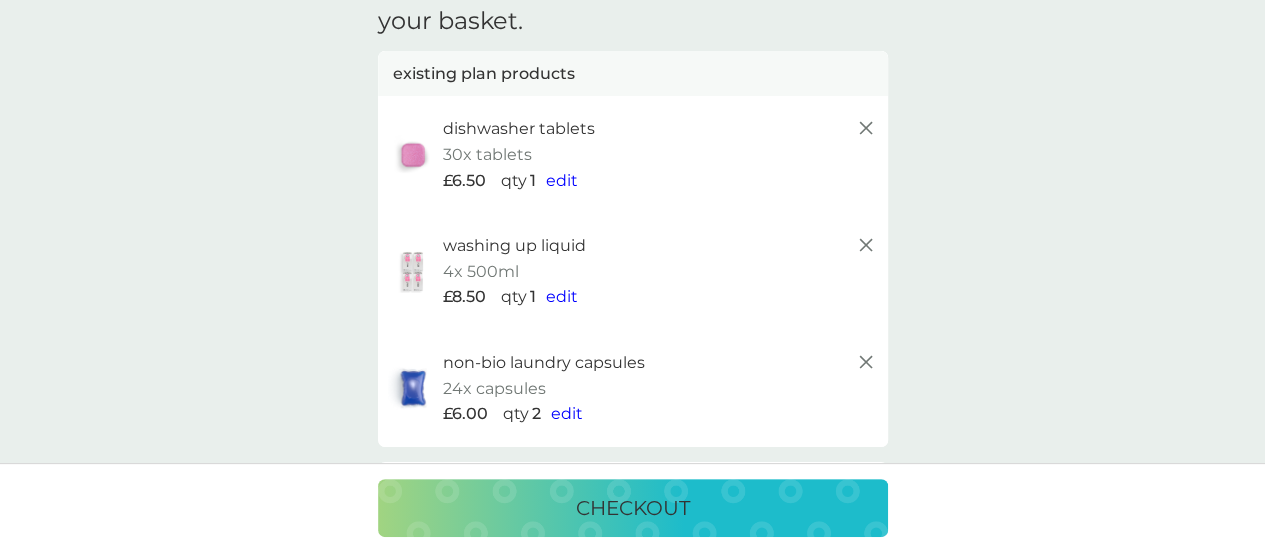 scroll, scrollTop: 0, scrollLeft: 0, axis: both 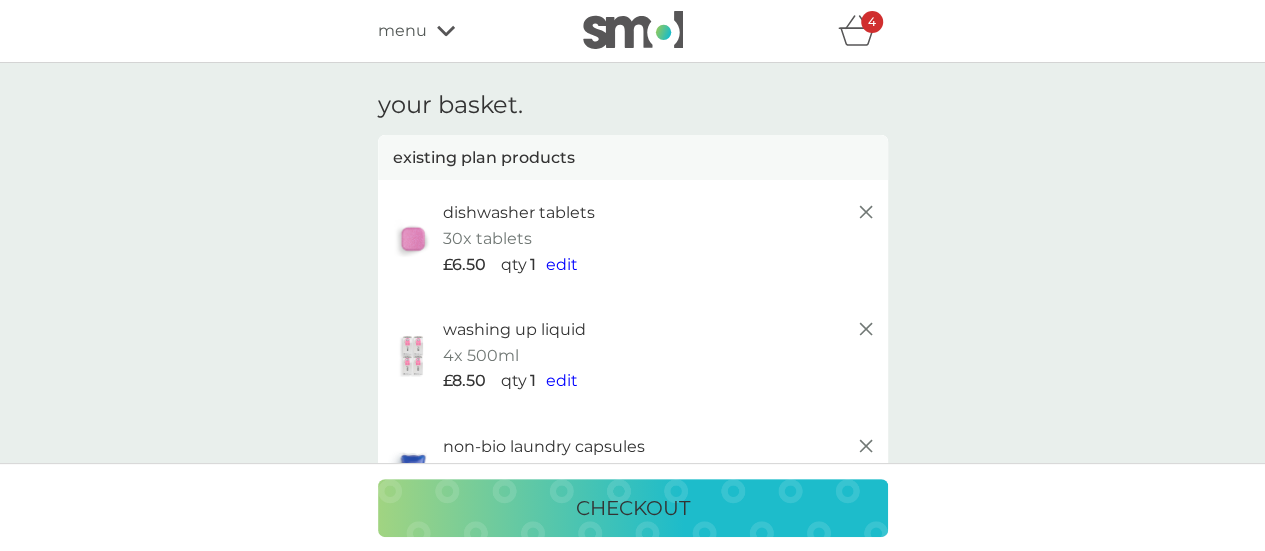 click 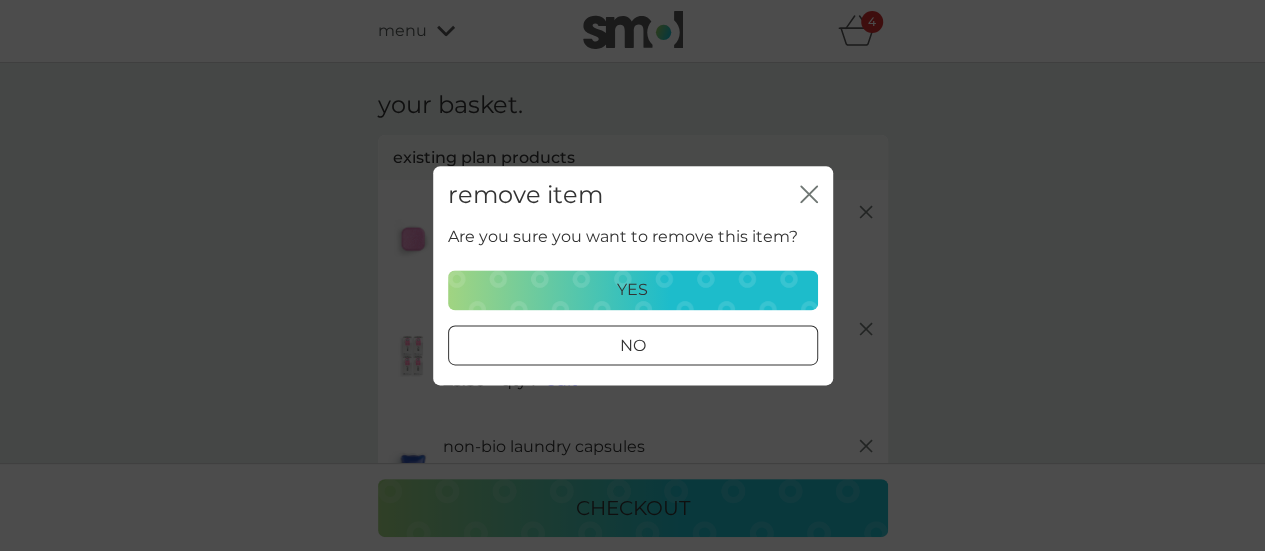 click 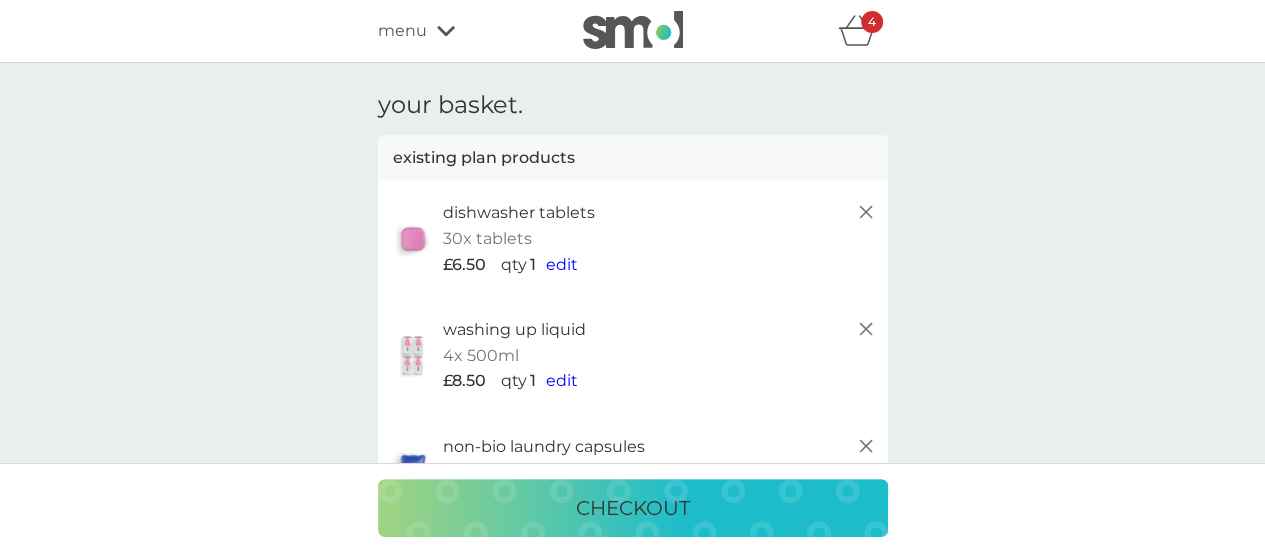 click on "menu" at bounding box center [463, 31] 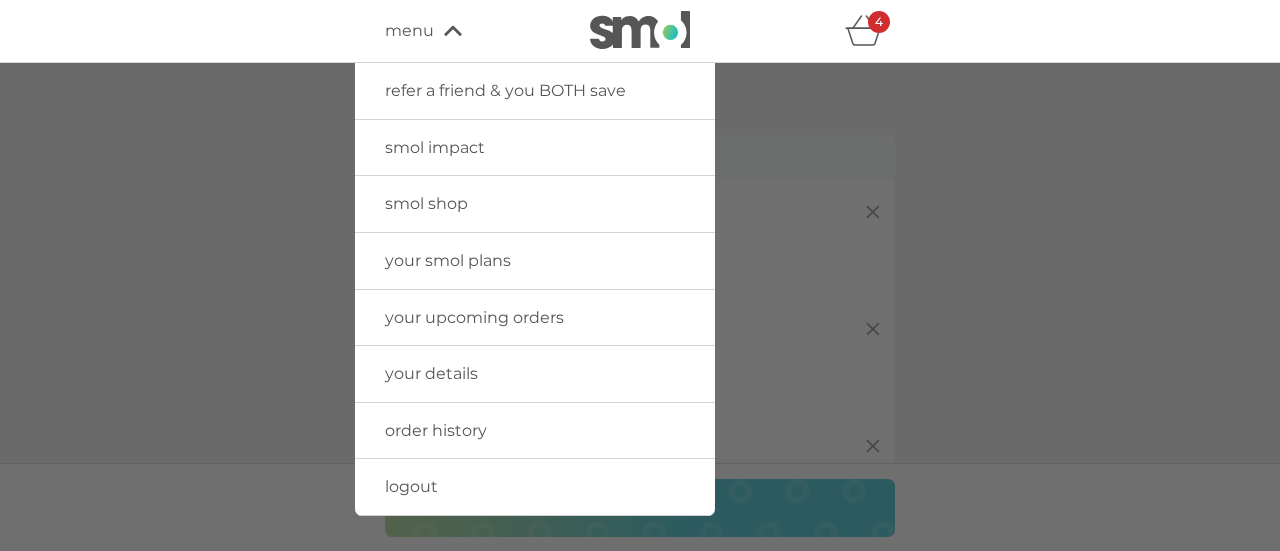 click on "your smol plans" at bounding box center (448, 260) 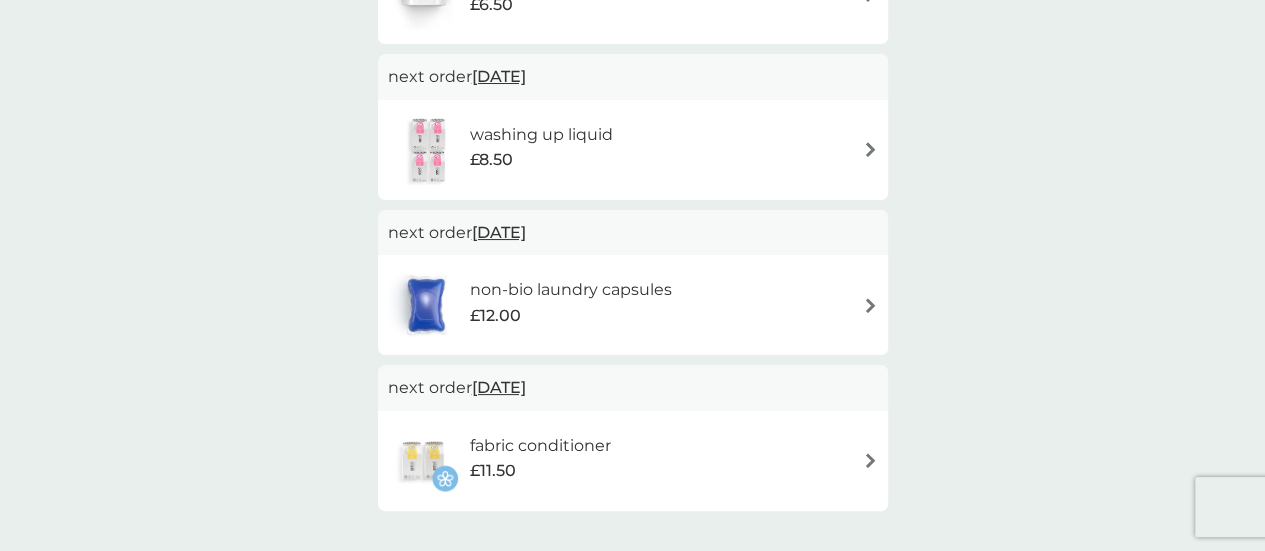scroll, scrollTop: 294, scrollLeft: 0, axis: vertical 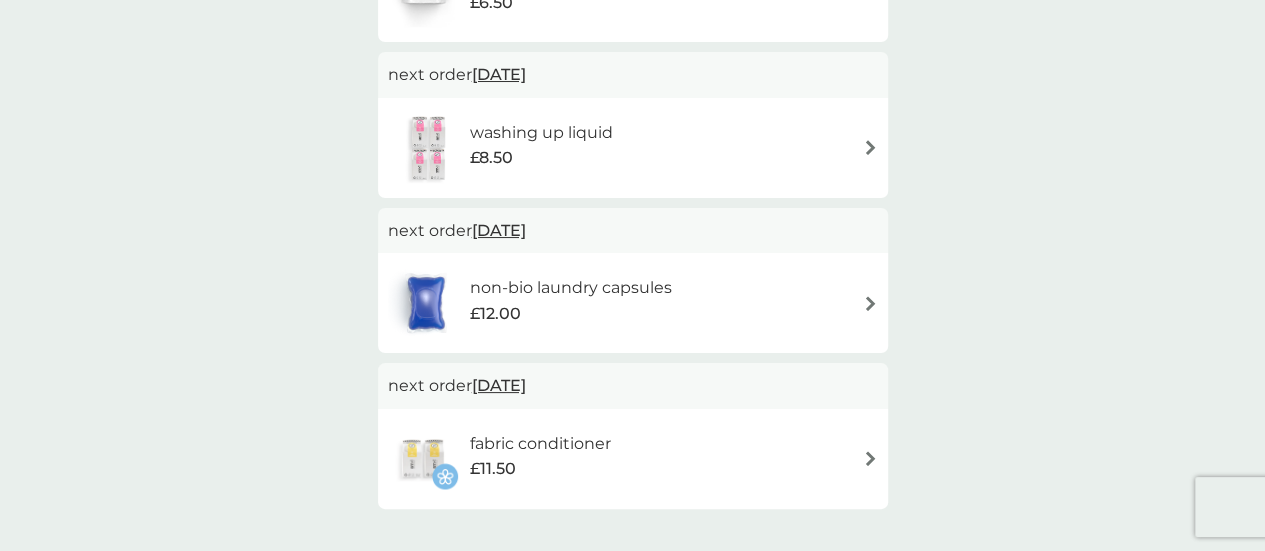 click on "[DATE]" at bounding box center [499, 385] 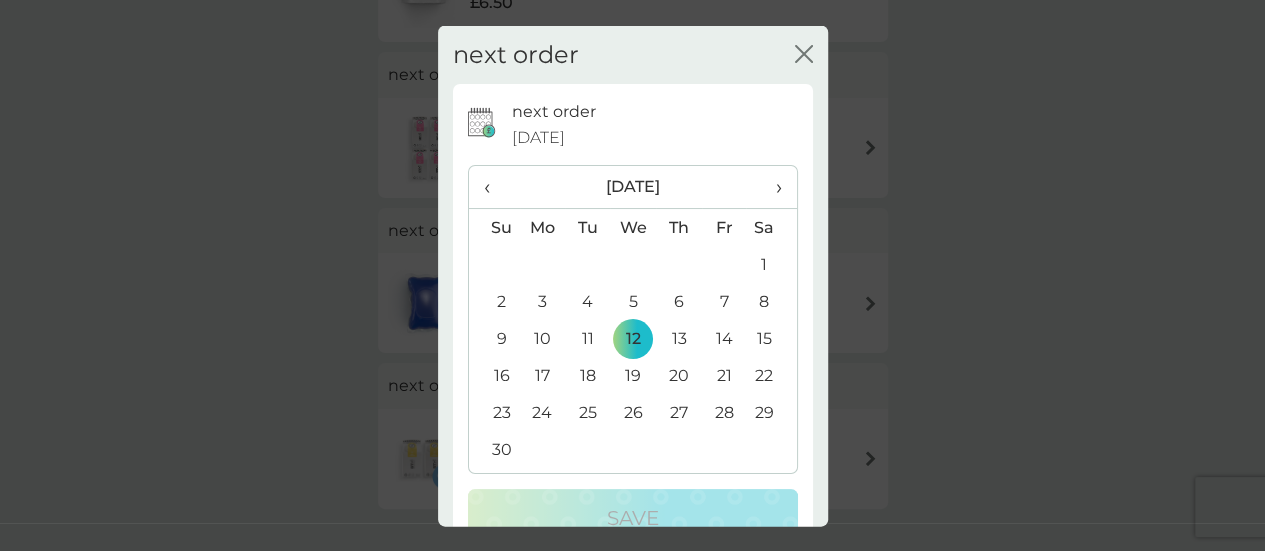 click on "‹" at bounding box center [494, 187] 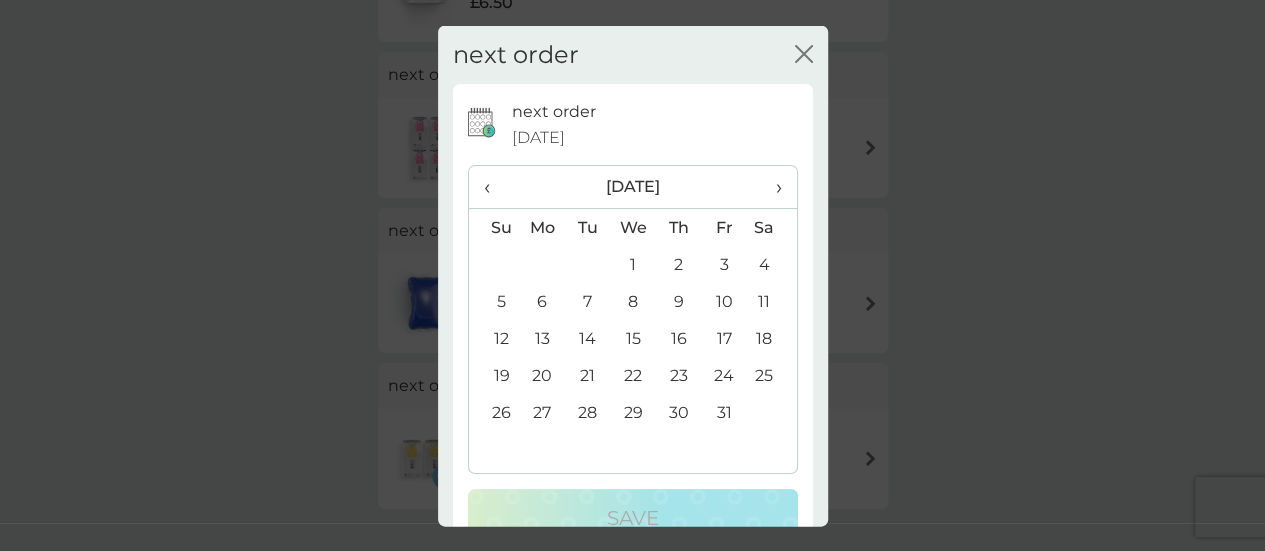 click on "1" at bounding box center [633, 264] 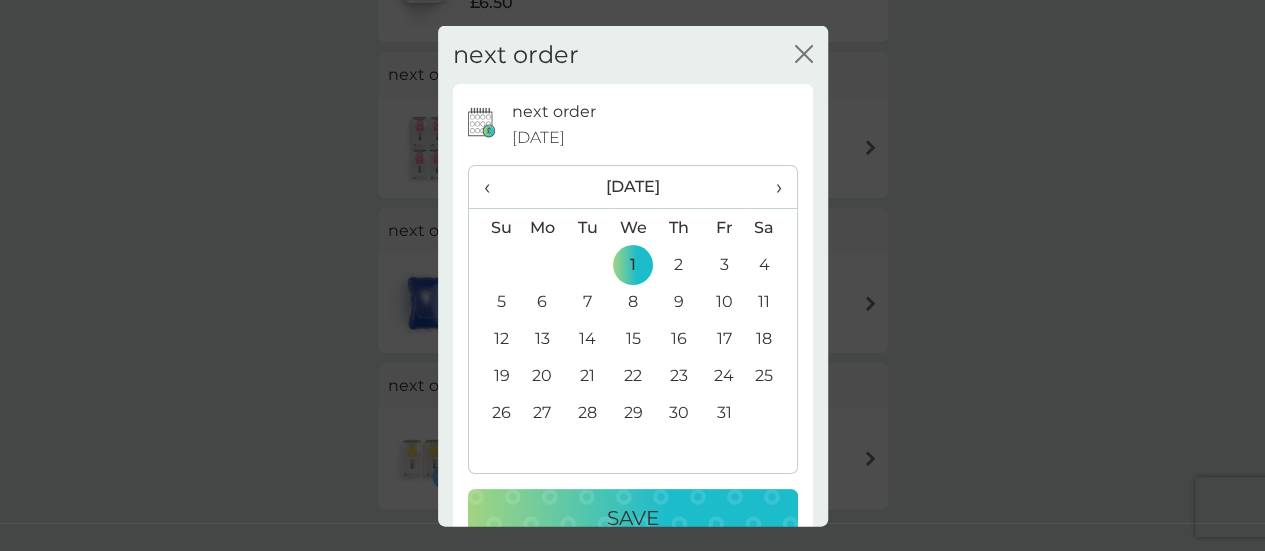 click on "Save" at bounding box center (633, 518) 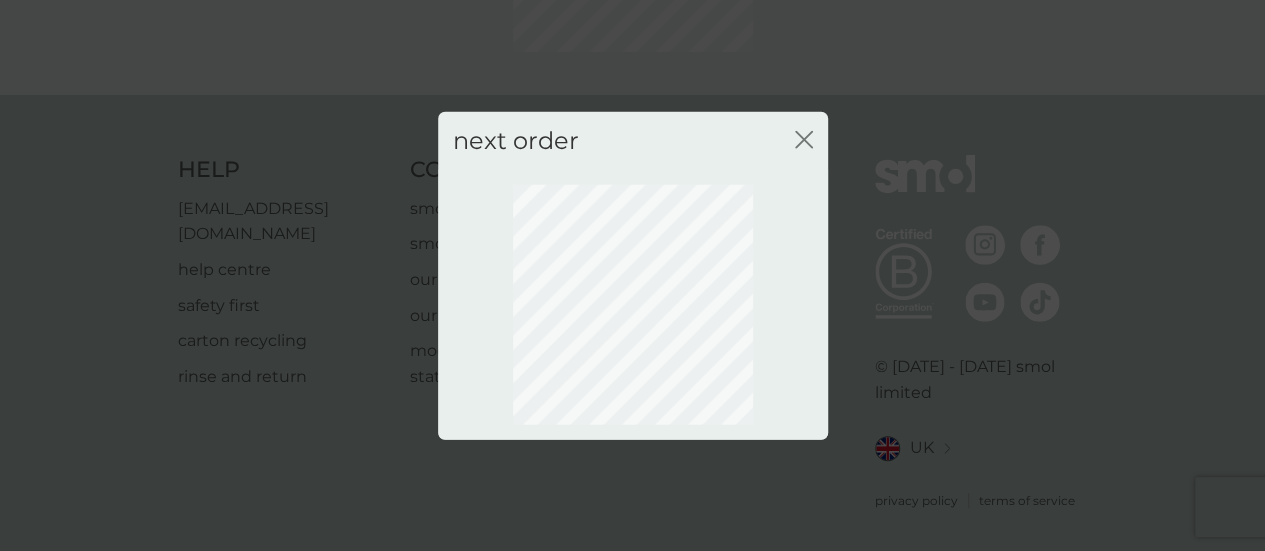 scroll, scrollTop: 287, scrollLeft: 0, axis: vertical 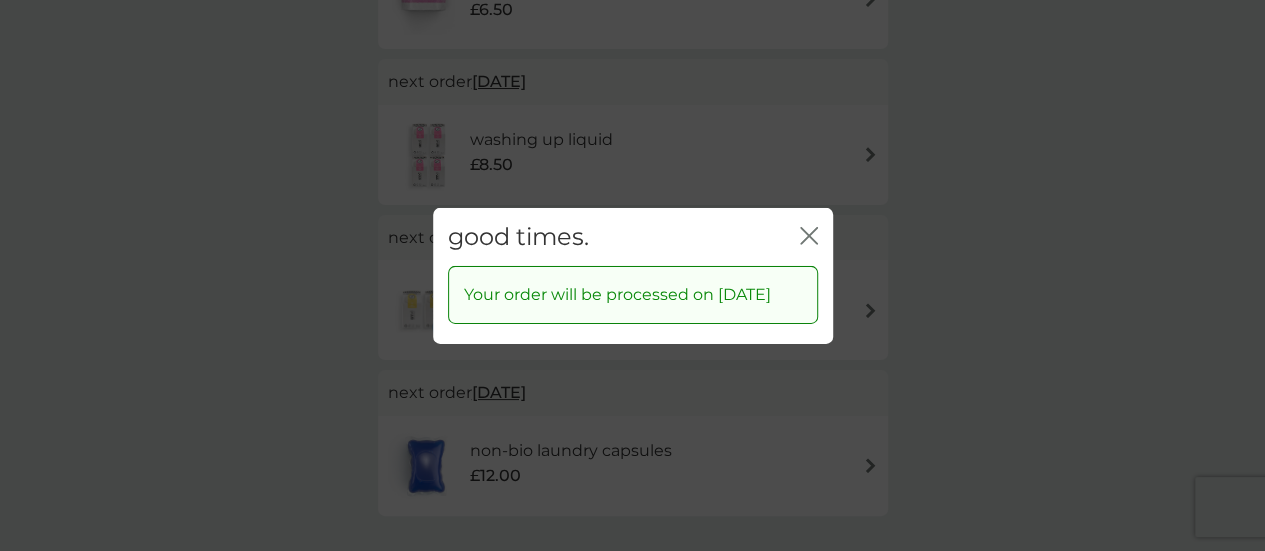 click on "close" 